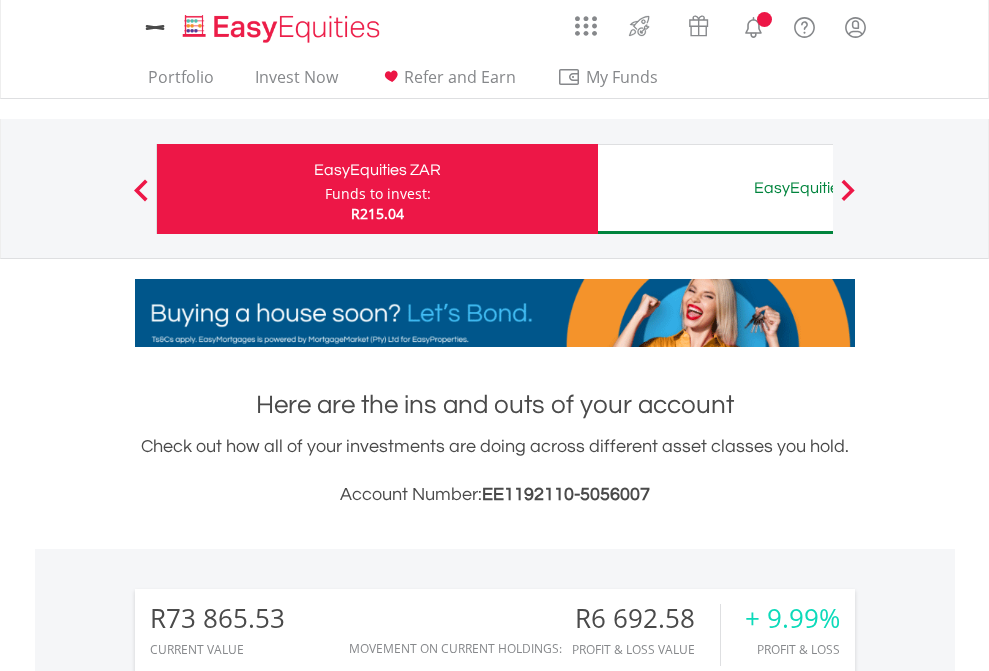 scroll, scrollTop: 0, scrollLeft: 0, axis: both 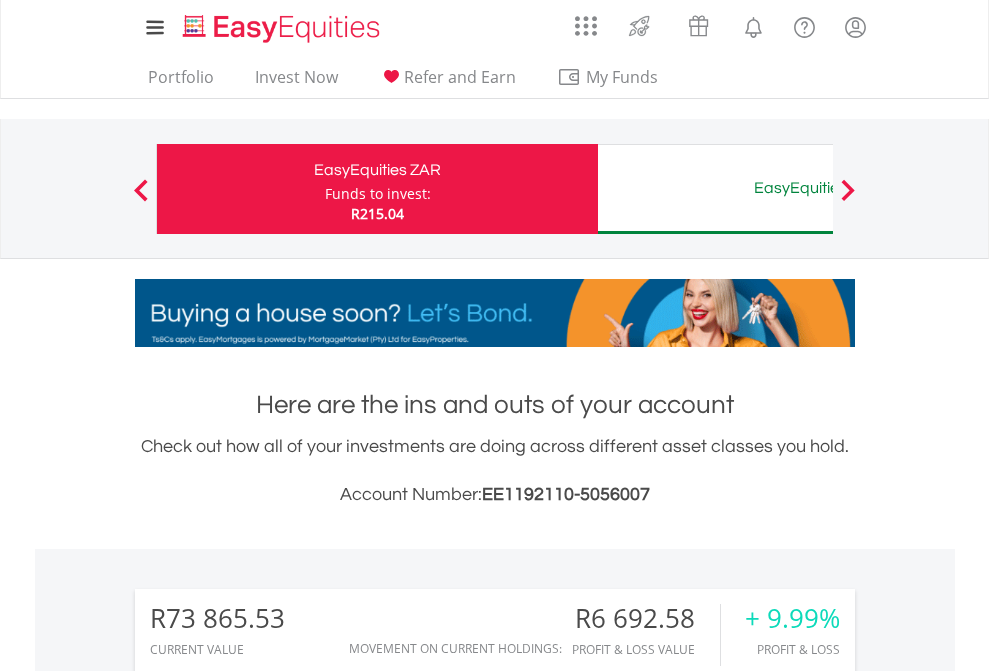click on "Funds to invest:" at bounding box center [378, 194] 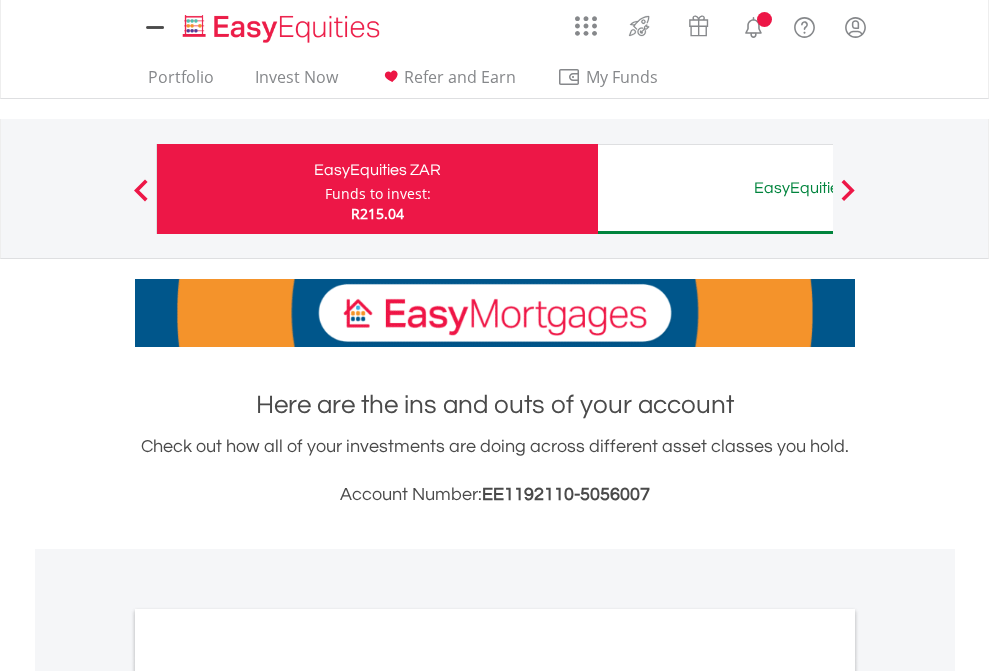 scroll, scrollTop: 0, scrollLeft: 0, axis: both 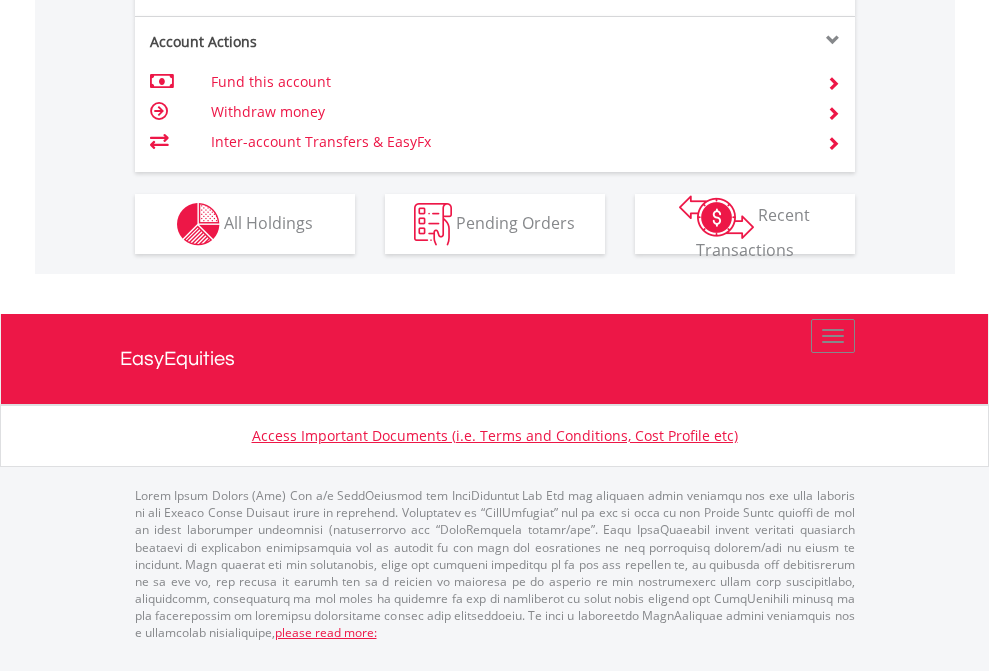 click on "Investment types" at bounding box center (706, -337) 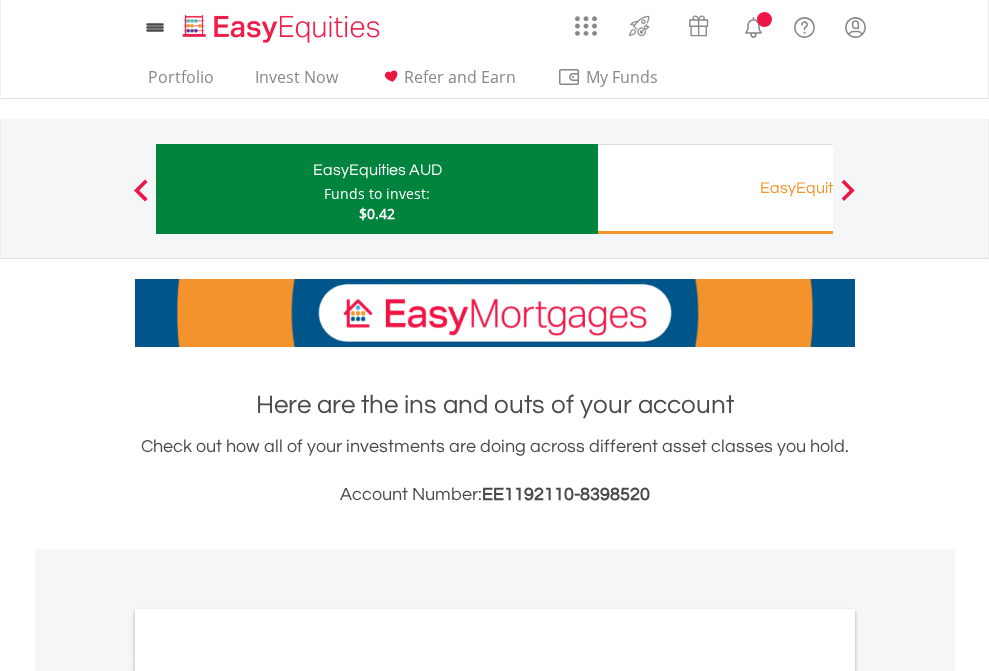 scroll, scrollTop: 0, scrollLeft: 0, axis: both 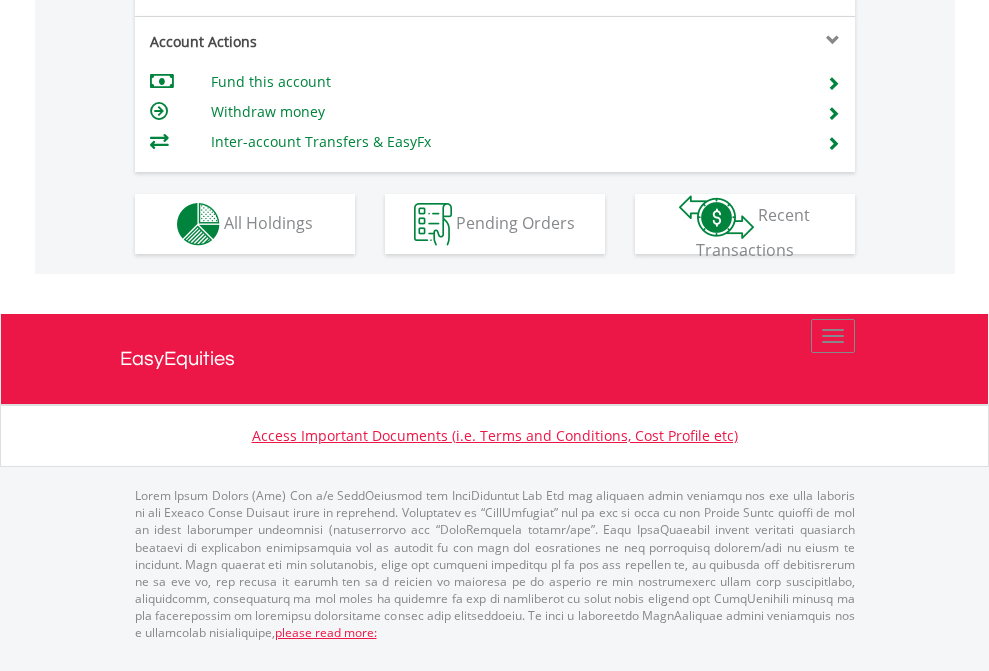 click on "Investment types" at bounding box center [706, -337] 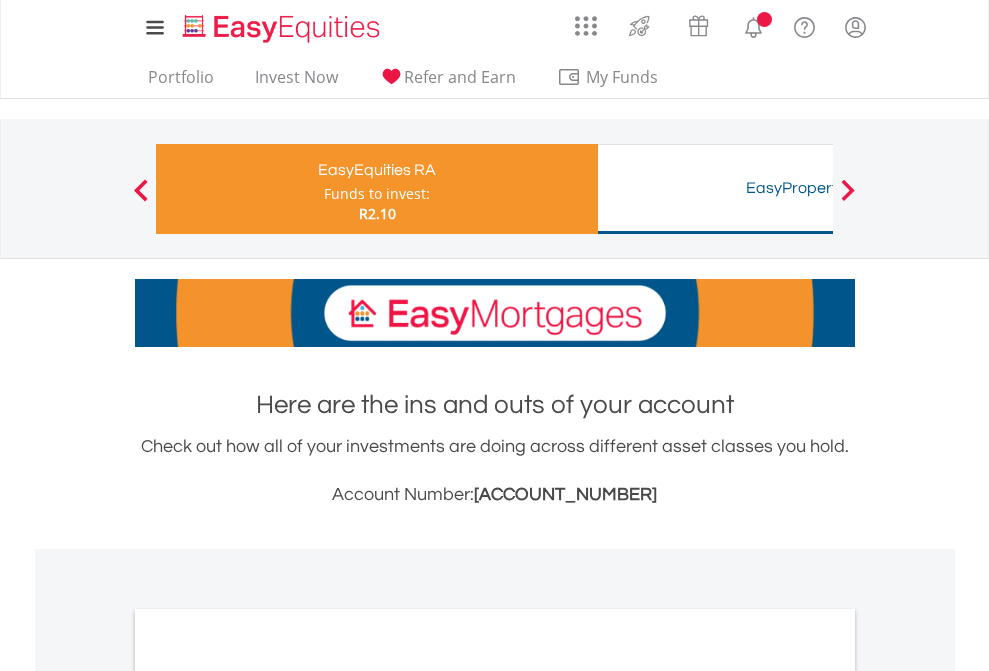 scroll, scrollTop: 0, scrollLeft: 0, axis: both 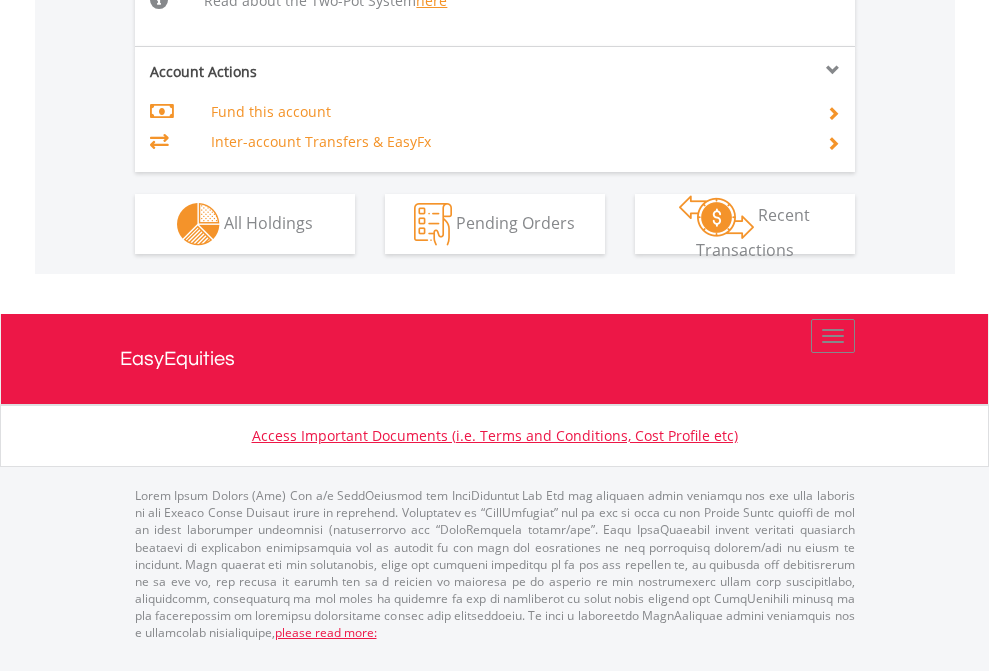 click on "Investment types" at bounding box center (706, -518) 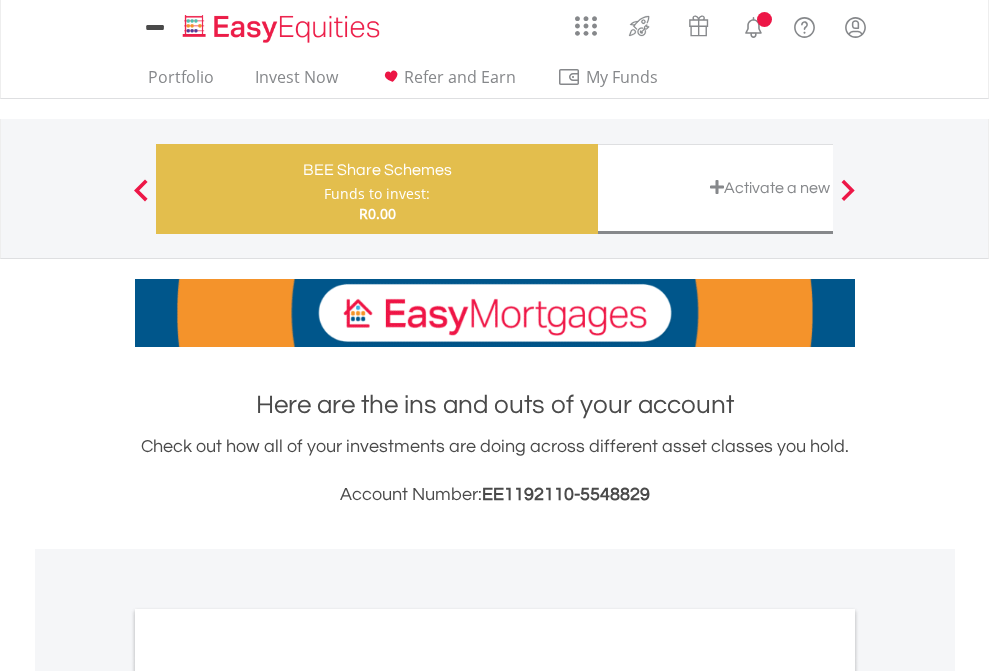 scroll, scrollTop: 0, scrollLeft: 0, axis: both 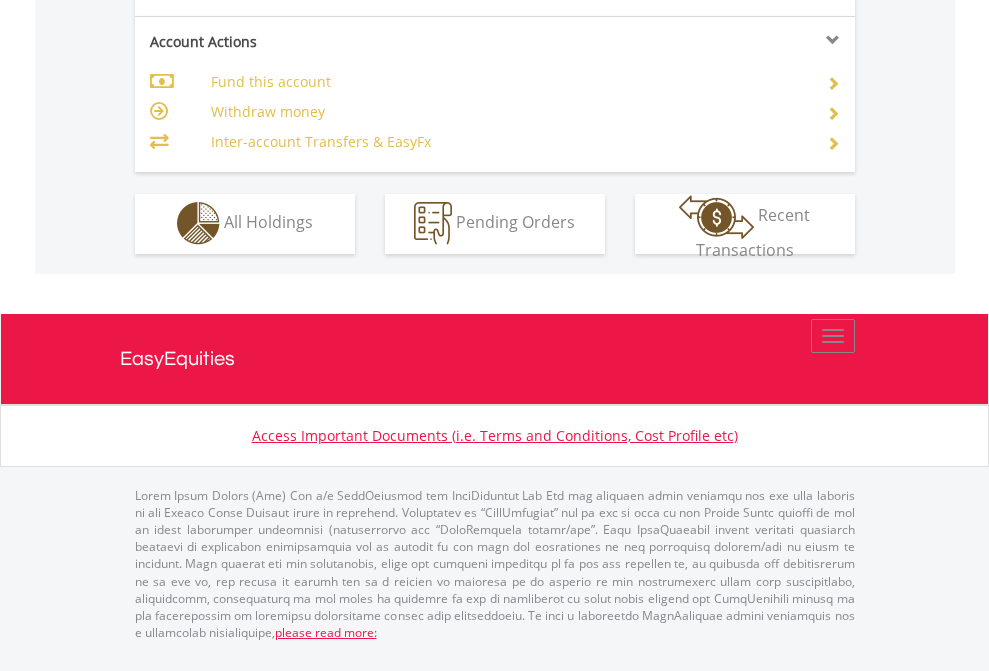 click on "Investment types" at bounding box center [706, -353] 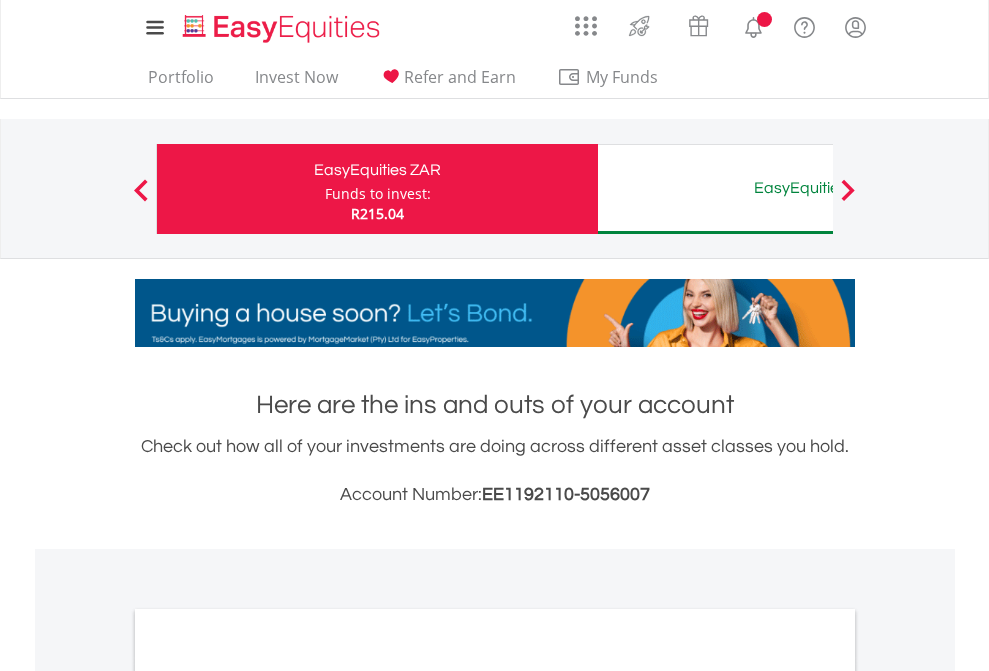 scroll, scrollTop: 0, scrollLeft: 0, axis: both 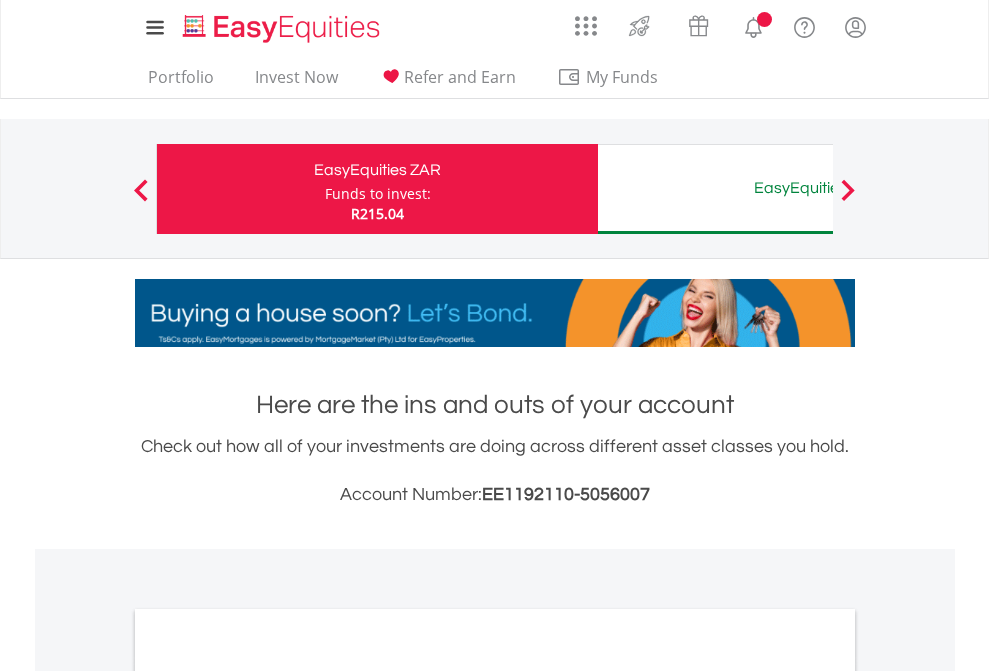 click on "All Holdings" at bounding box center [268, 1096] 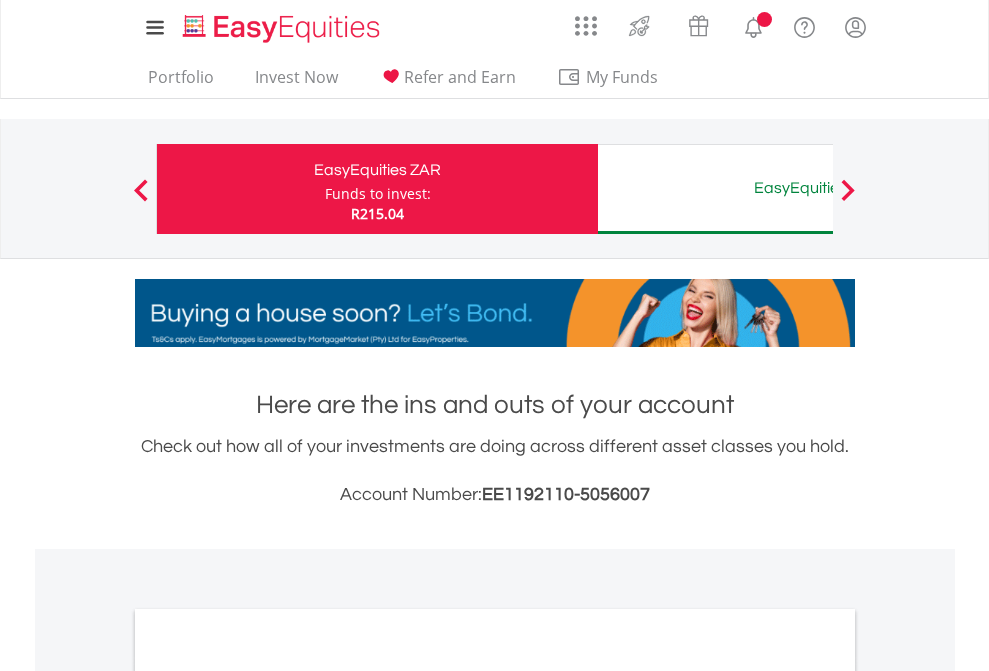 scroll, scrollTop: 1202, scrollLeft: 0, axis: vertical 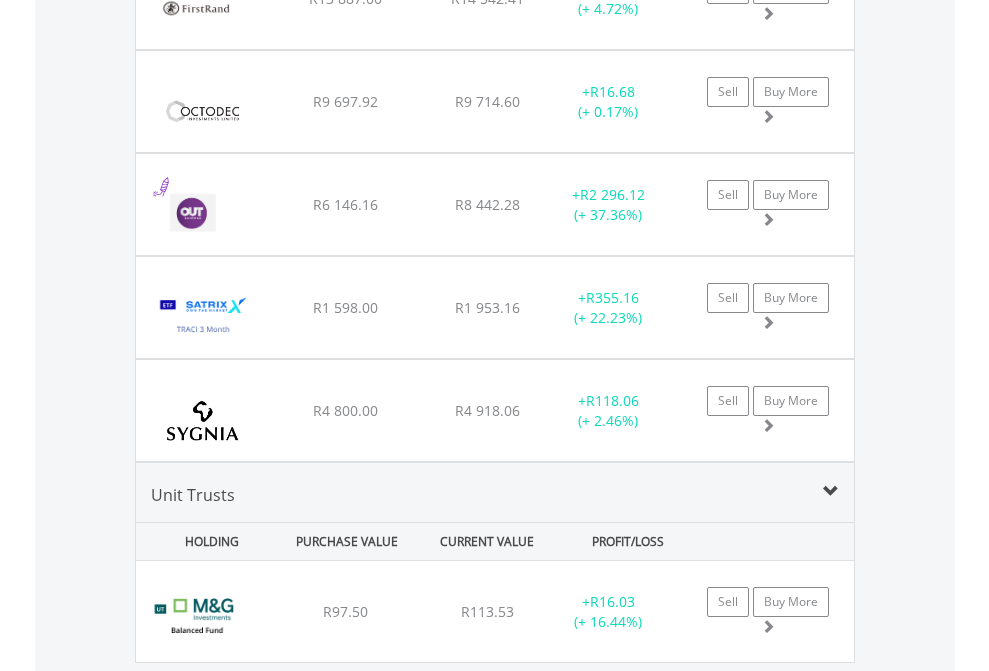 click on "EasyEquities AUD" at bounding box center [818, -2196] 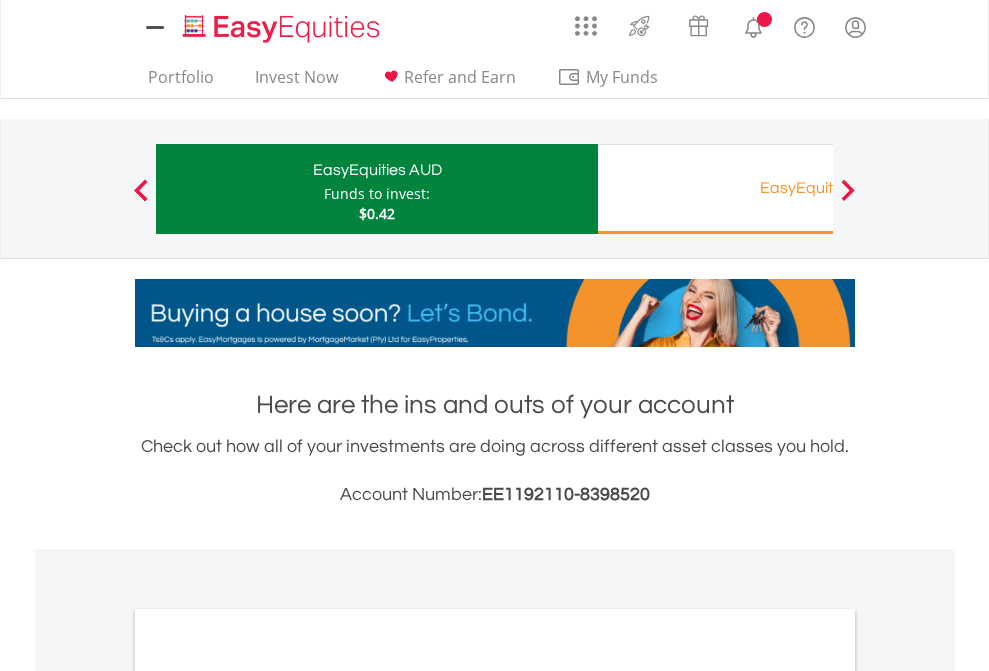 scroll, scrollTop: 1202, scrollLeft: 0, axis: vertical 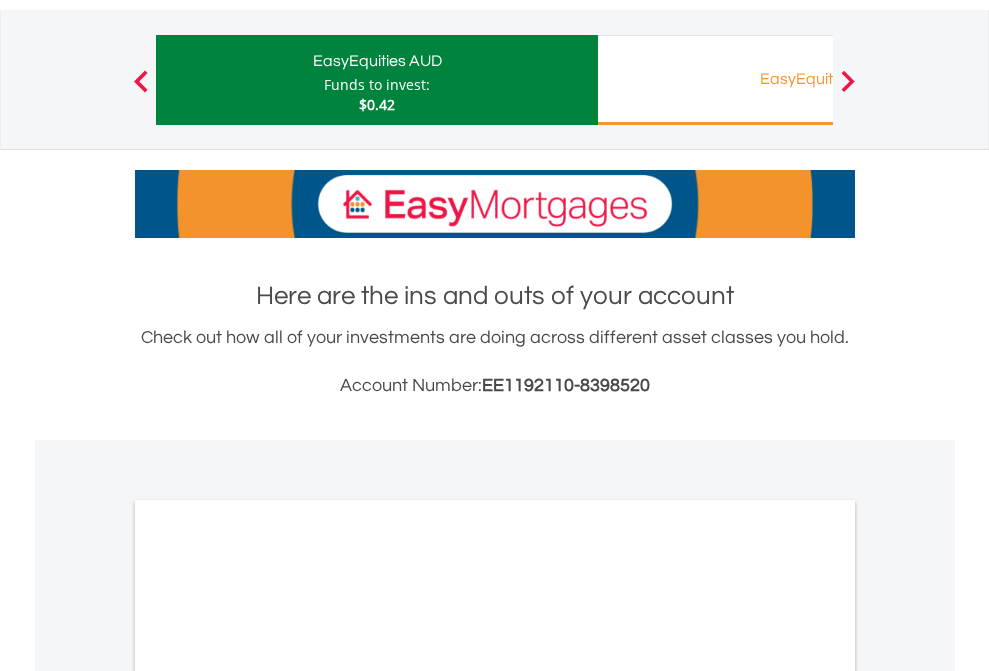 click on "All Holdings" at bounding box center (268, 987) 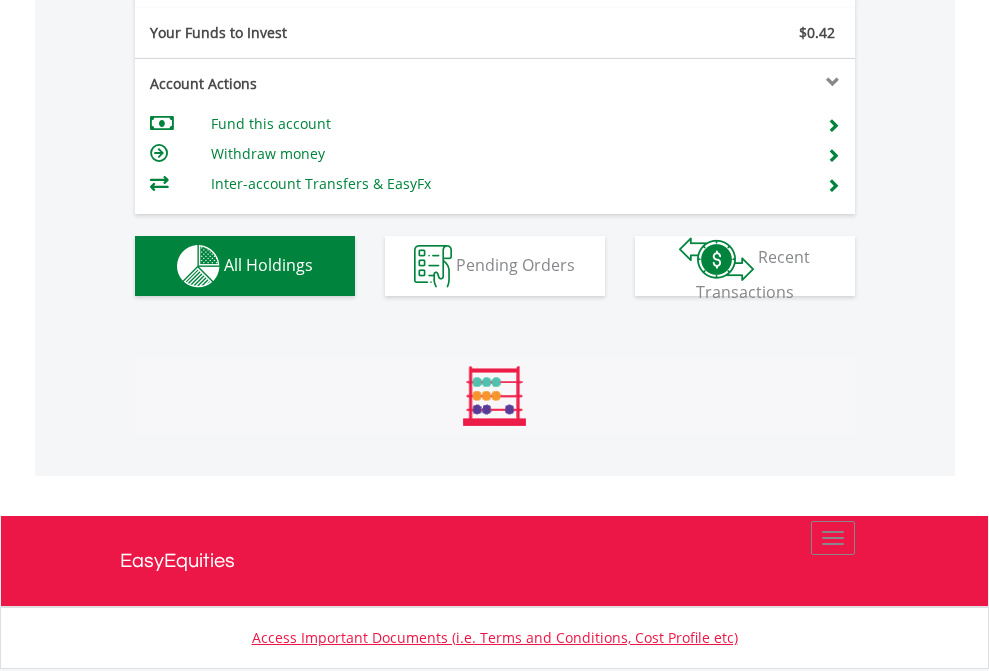 scroll, scrollTop: 999808, scrollLeft: 999687, axis: both 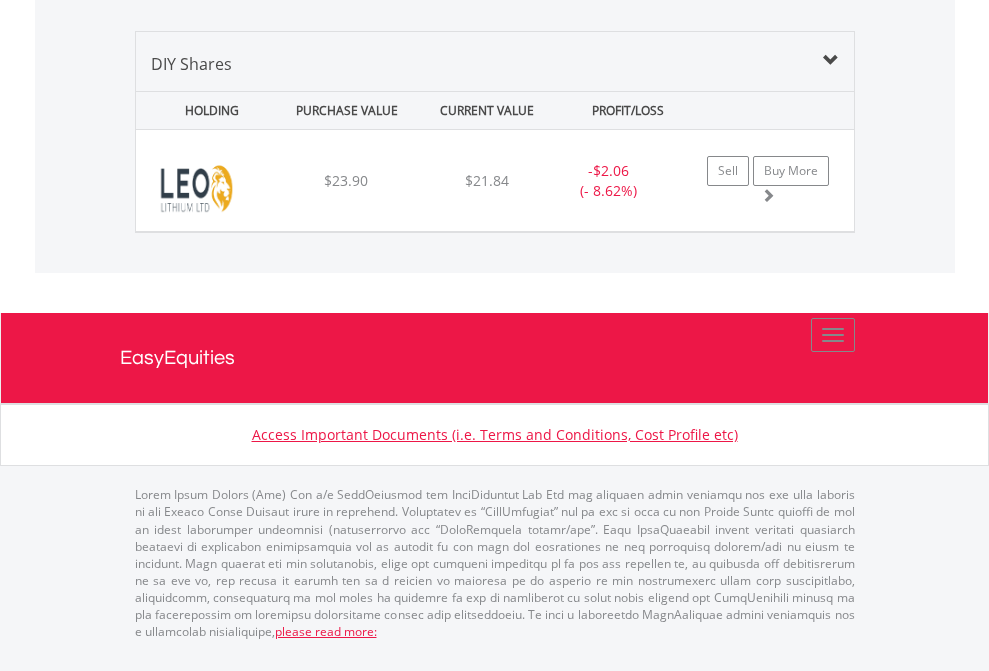 click on "EasyEquities RA" at bounding box center [818, -1339] 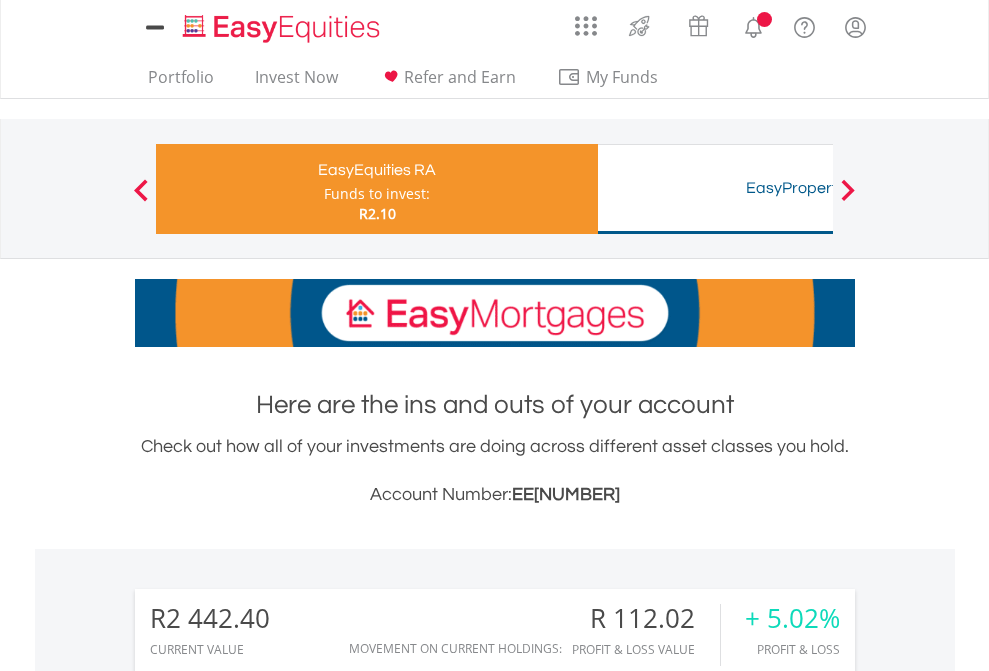 scroll, scrollTop: 1613, scrollLeft: 0, axis: vertical 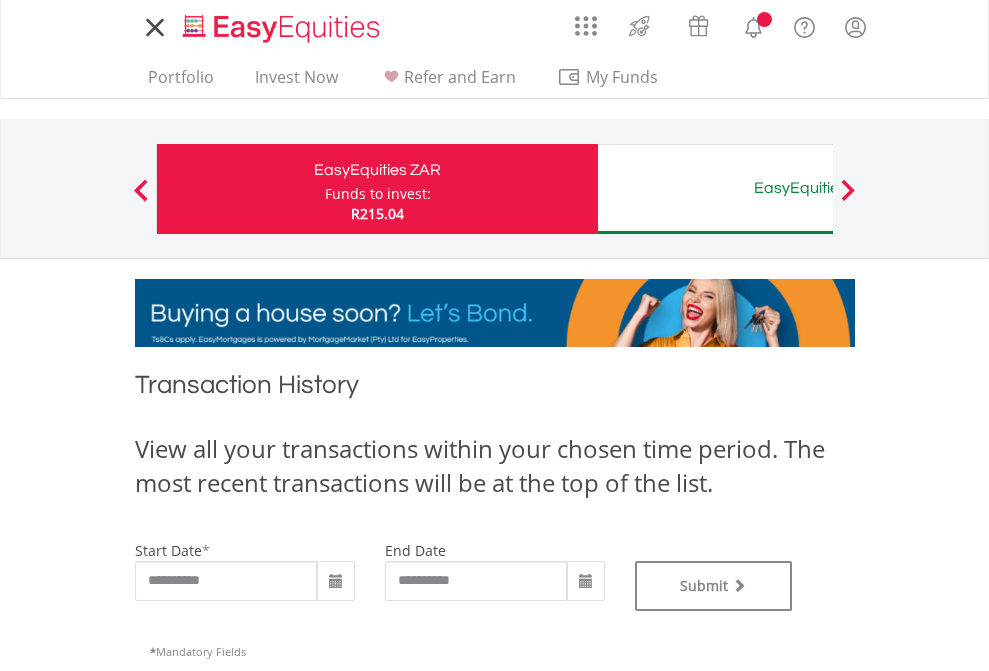 type on "**********" 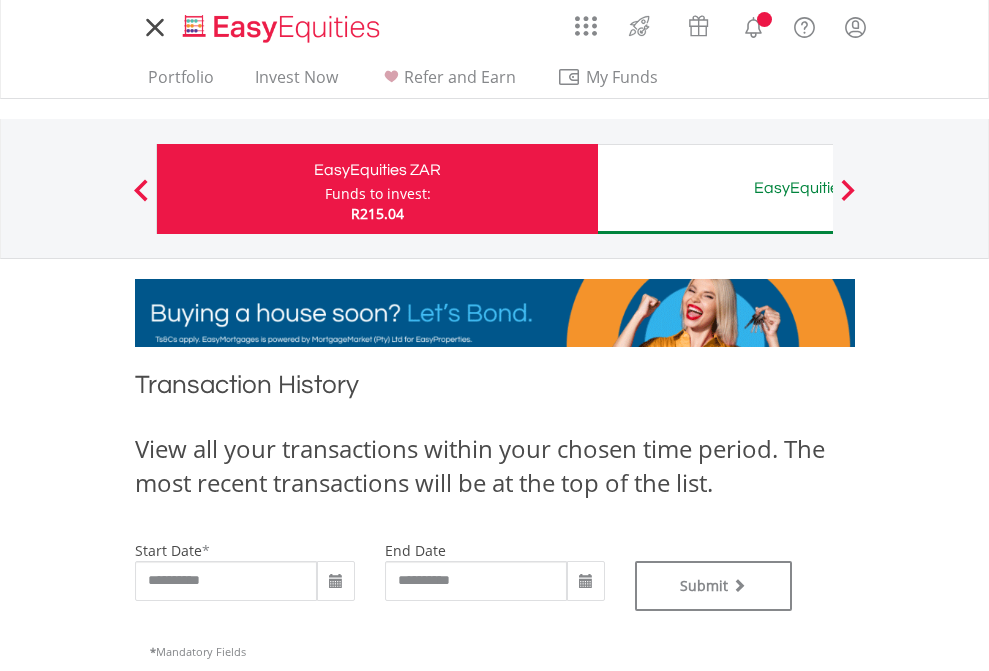 type on "**********" 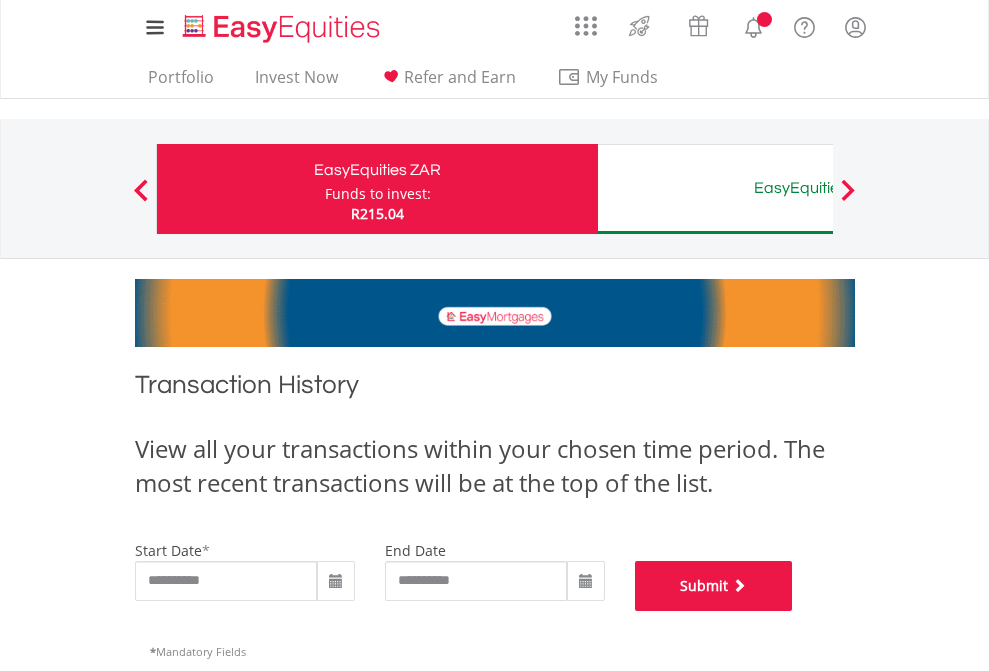click on "Submit" at bounding box center [714, 586] 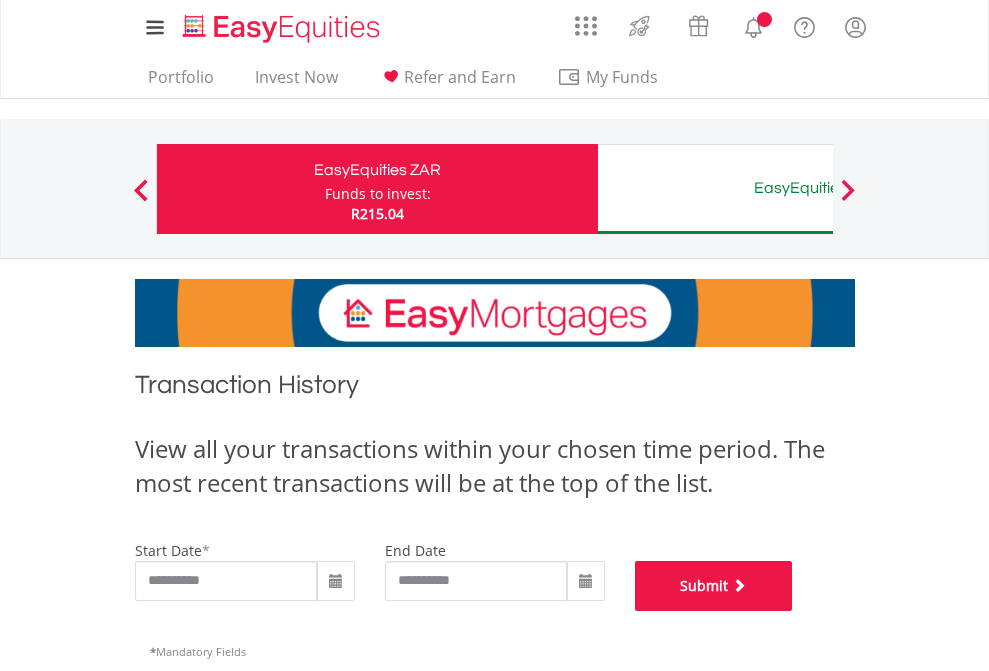 scroll, scrollTop: 811, scrollLeft: 0, axis: vertical 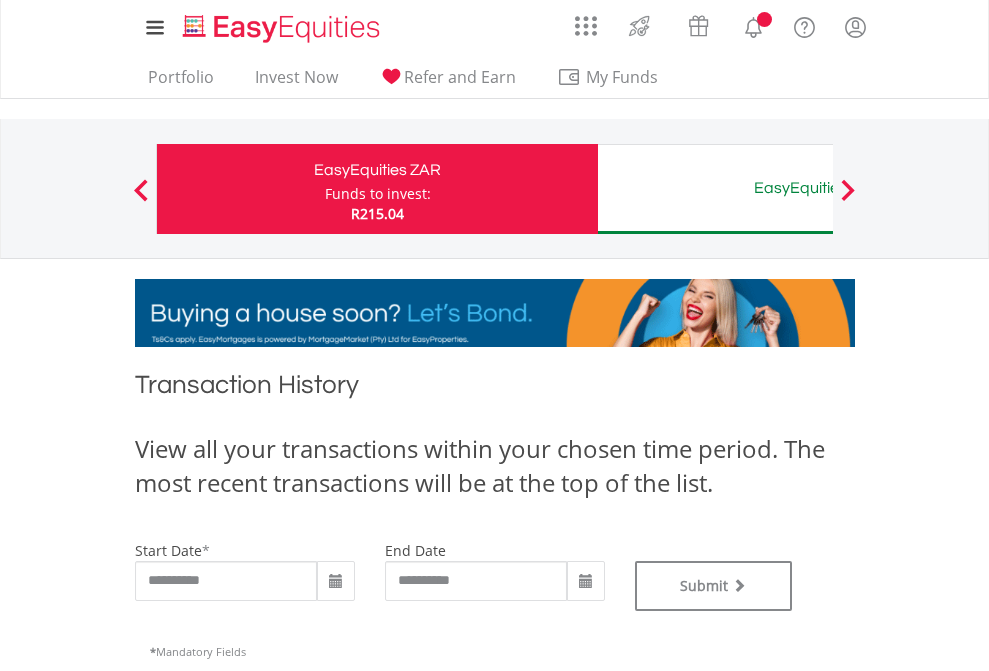 click on "EasyEquities AUD" at bounding box center [818, 188] 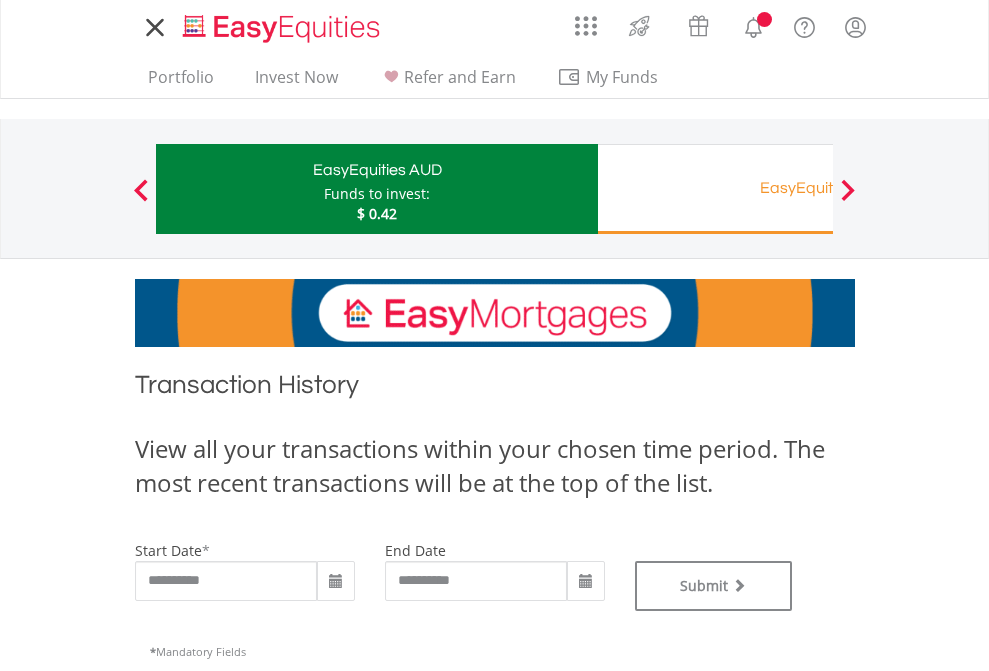 scroll, scrollTop: 0, scrollLeft: 0, axis: both 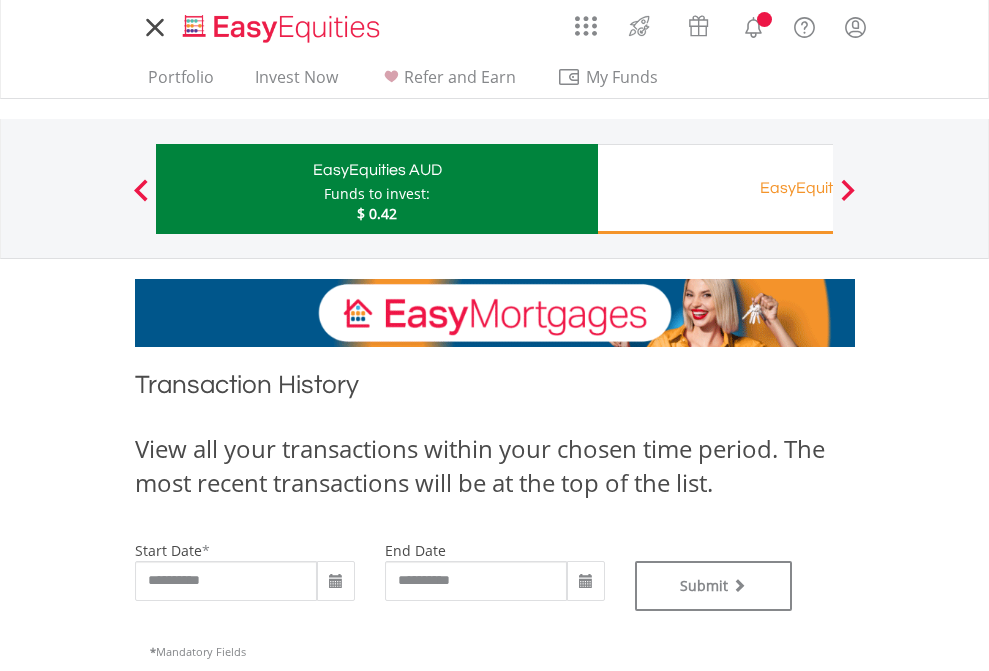 type on "**********" 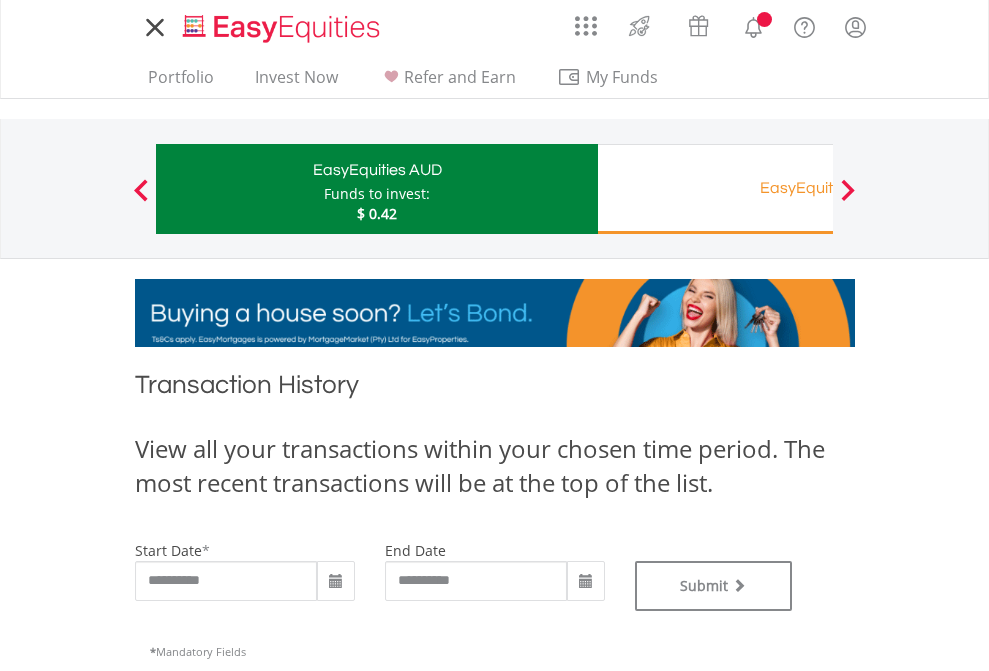 type on "**********" 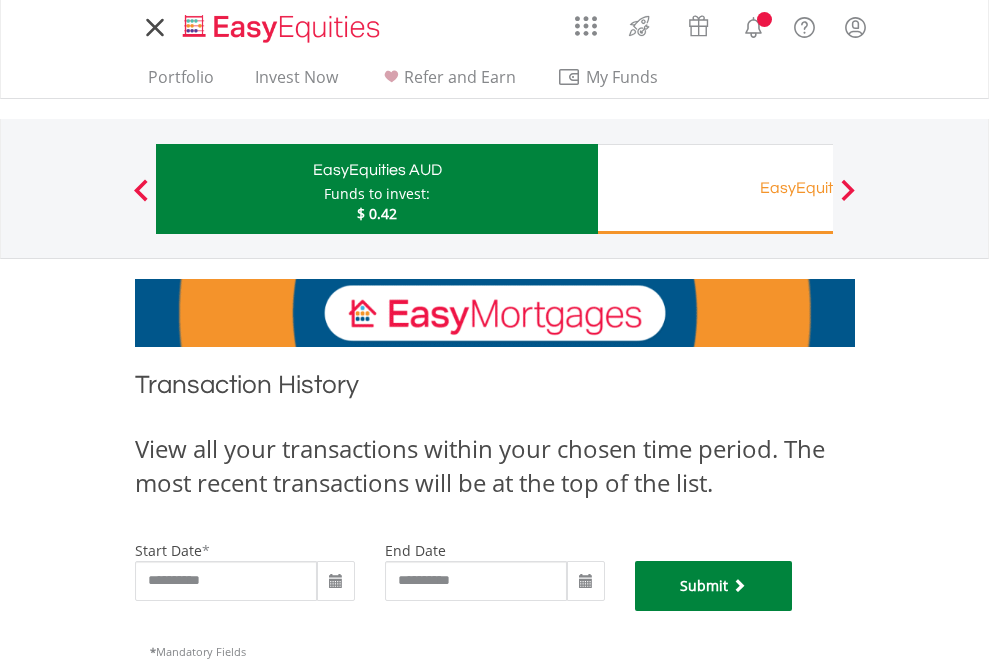 click on "Submit" at bounding box center (714, 586) 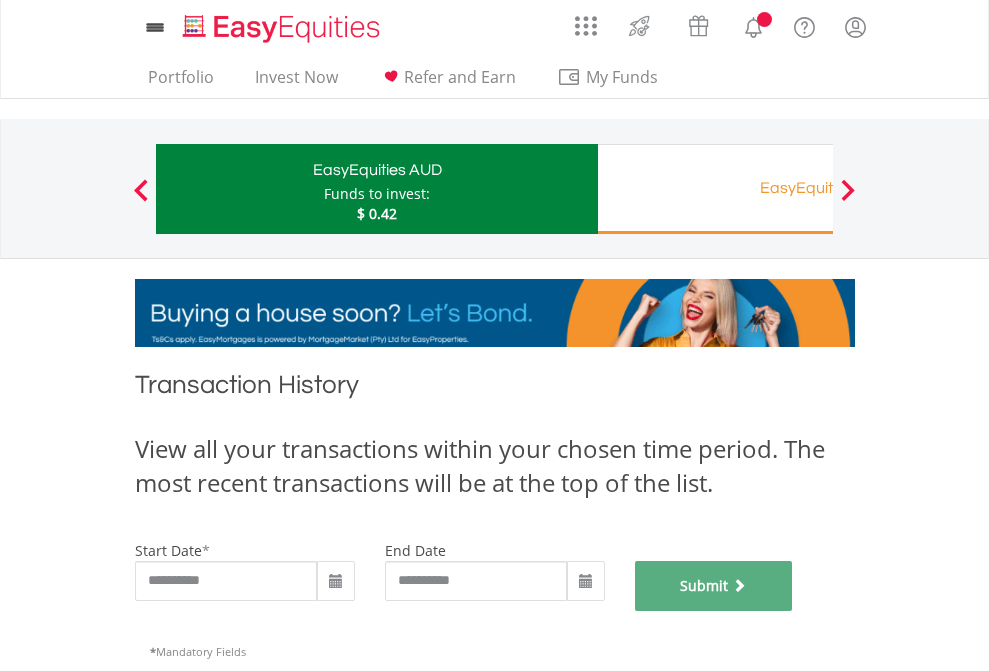 scroll, scrollTop: 811, scrollLeft: 0, axis: vertical 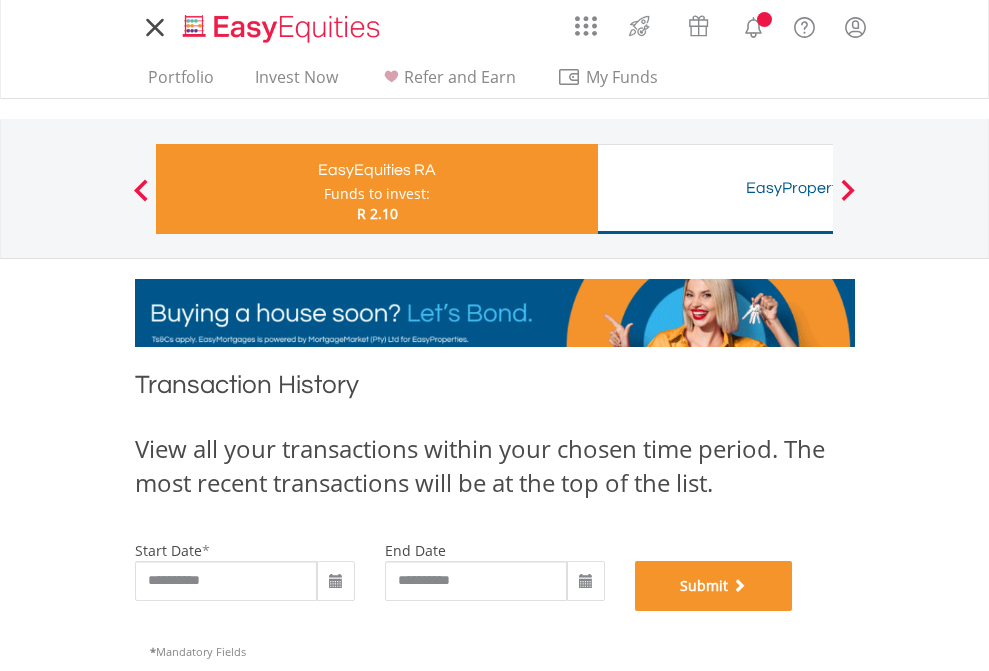 click on "Submit" at bounding box center [714, 586] 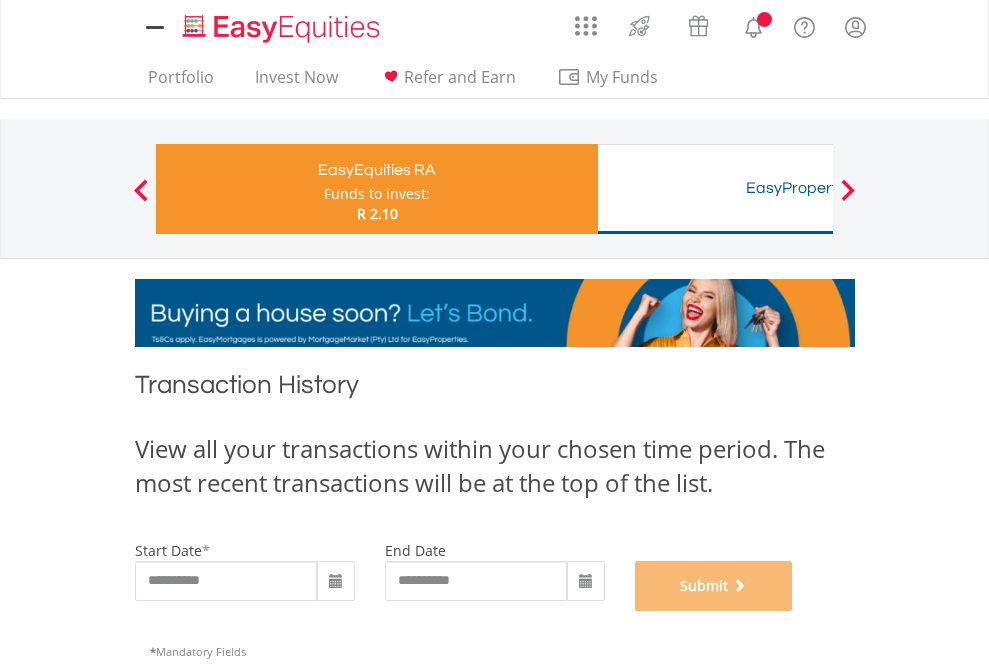 scroll, scrollTop: 811, scrollLeft: 0, axis: vertical 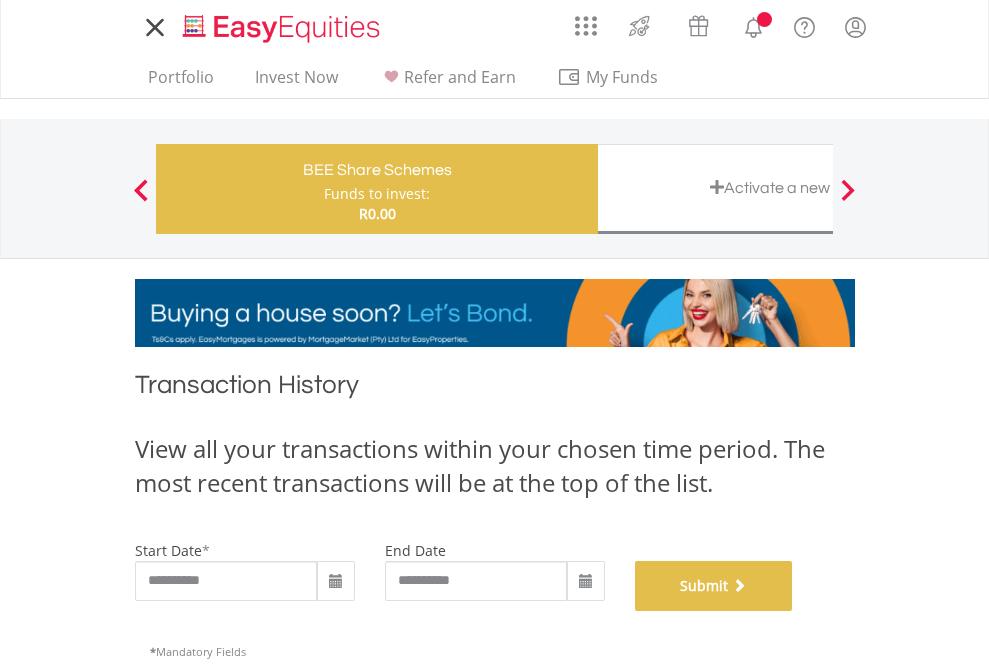 click on "Submit" at bounding box center (714, 586) 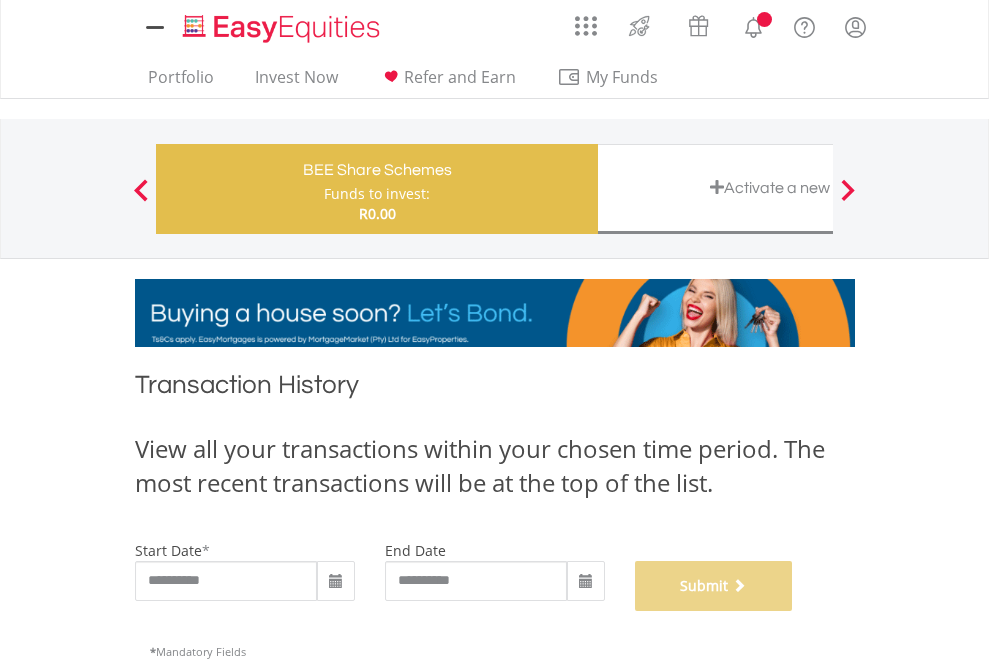 scroll, scrollTop: 811, scrollLeft: 0, axis: vertical 